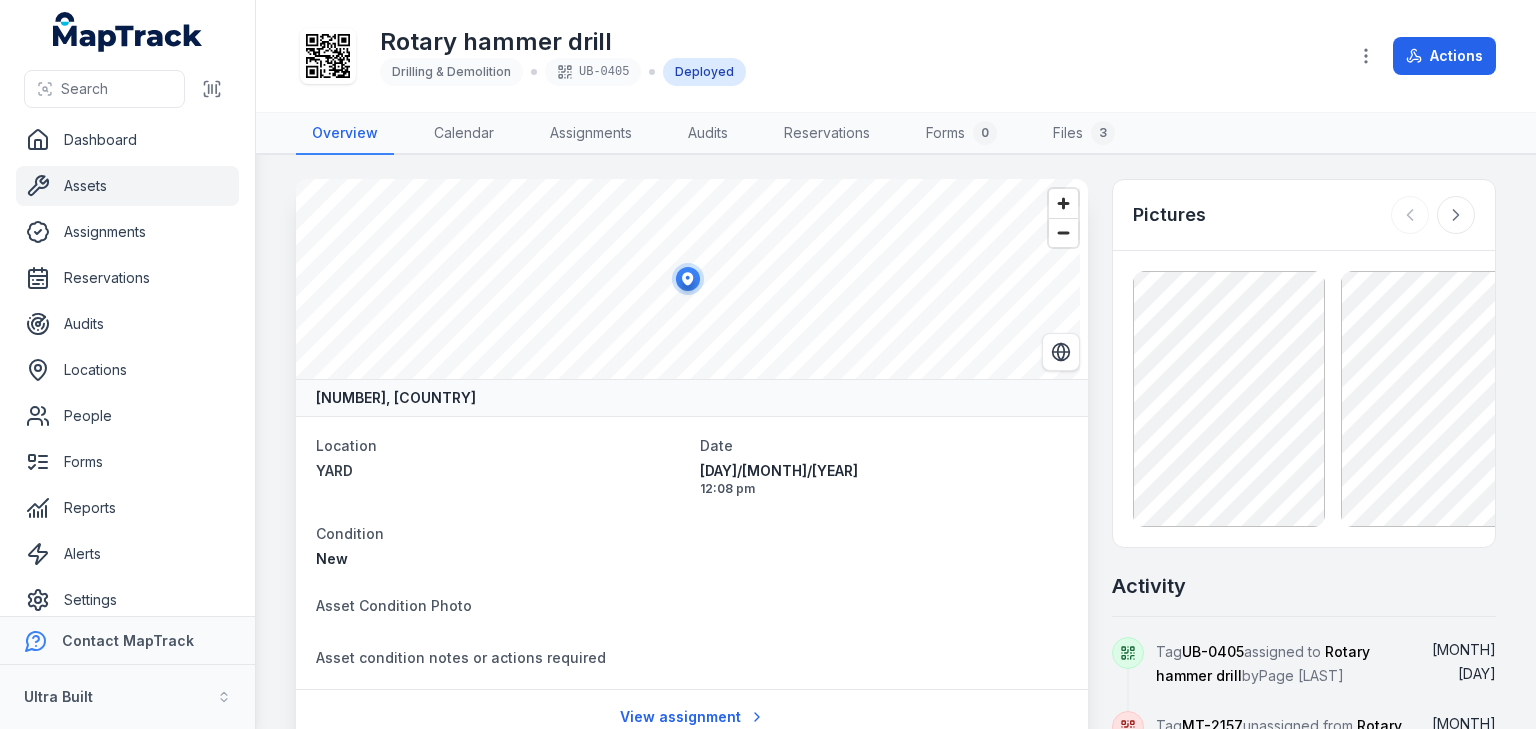 scroll, scrollTop: 0, scrollLeft: 0, axis: both 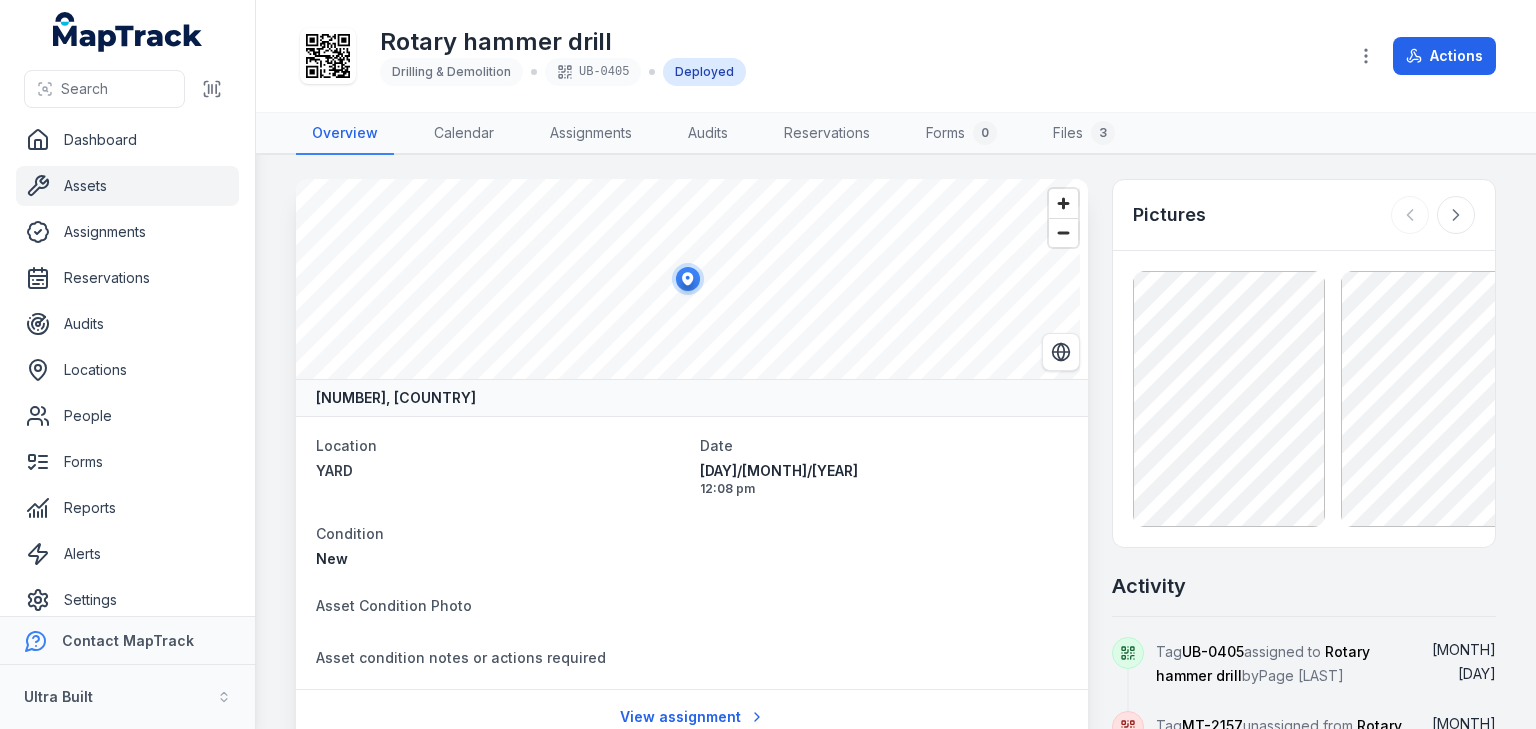 click on "Overview Calendar Assignments Audits Reservations Forms 0 Files 3" at bounding box center [896, 134] 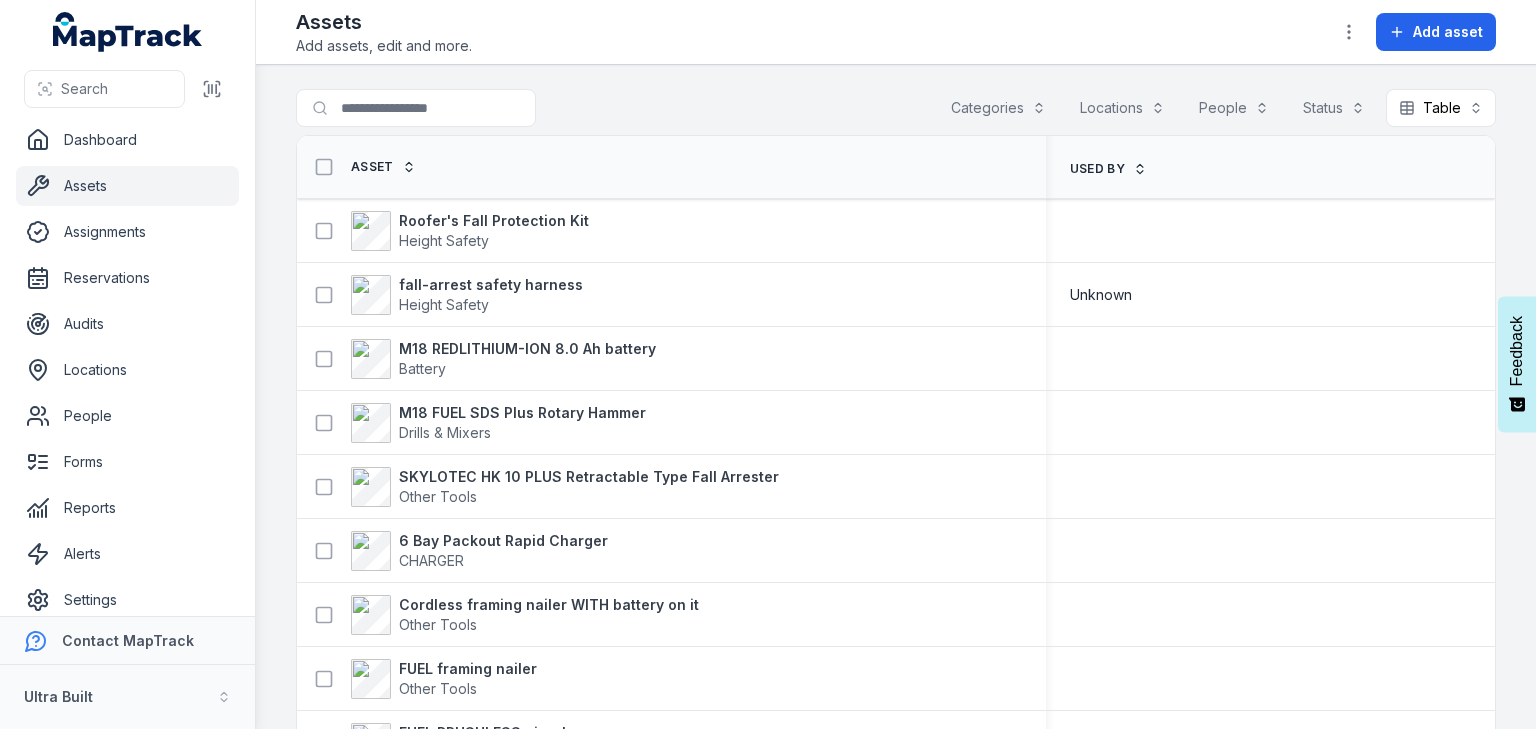 scroll, scrollTop: 0, scrollLeft: 0, axis: both 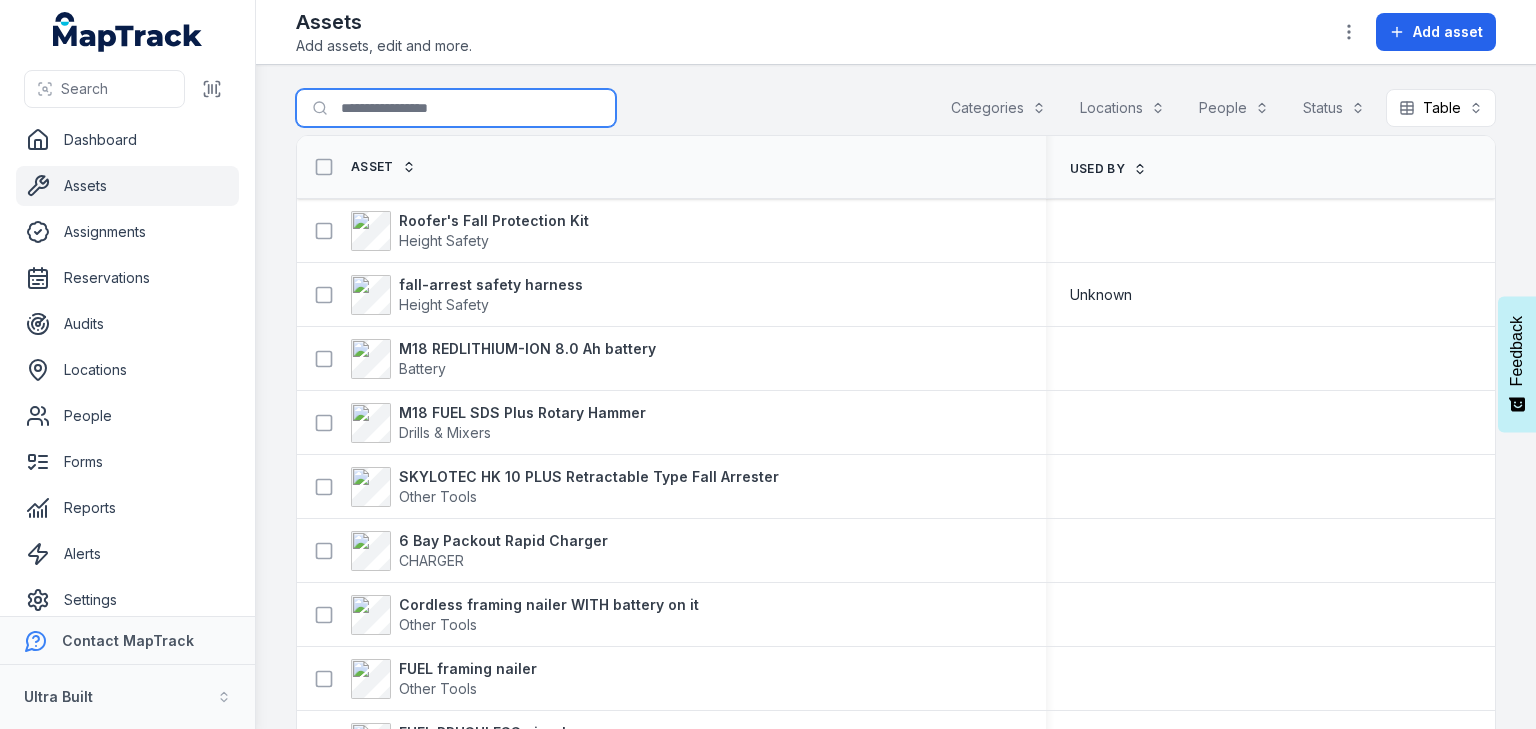 click on "Search for  assets" at bounding box center (456, 108) 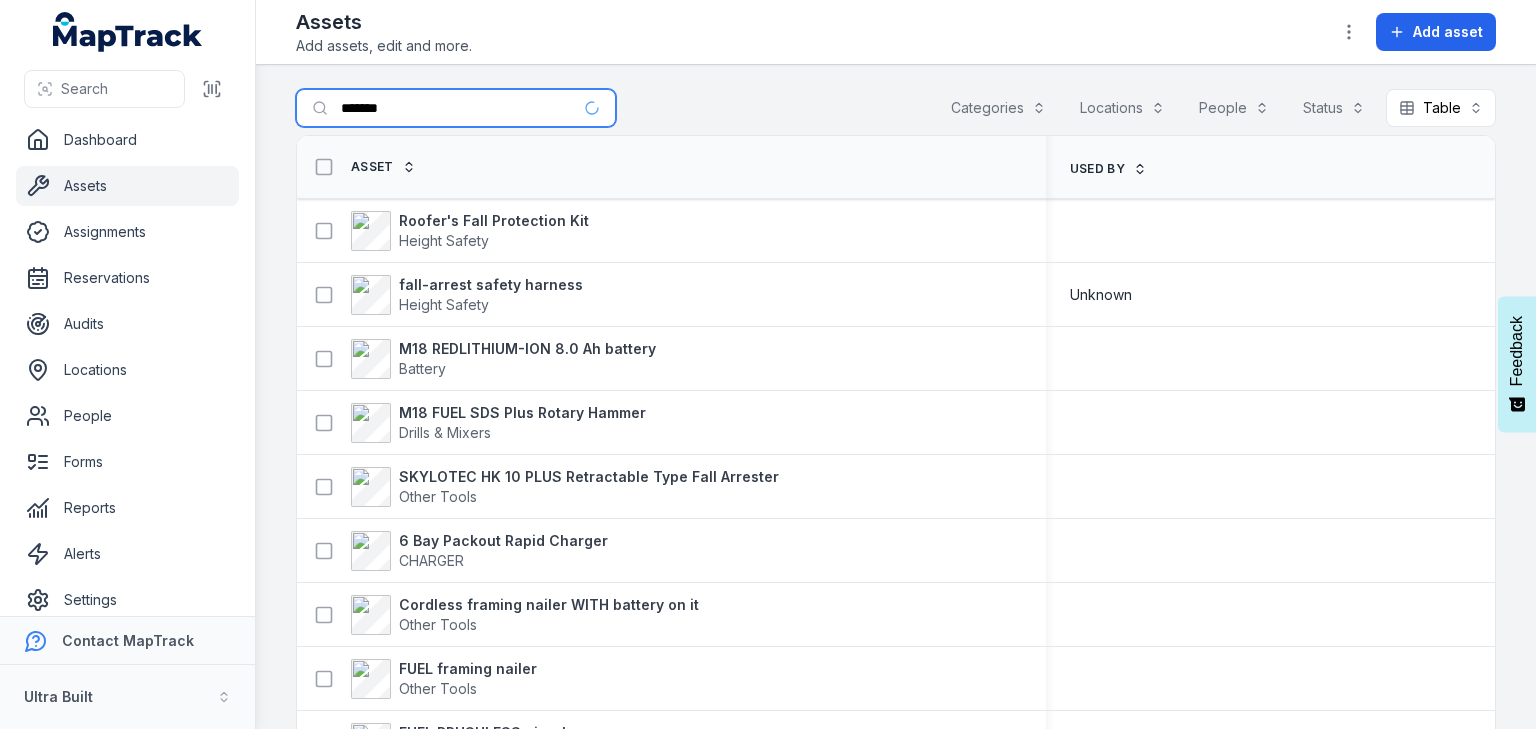 drag, startPoint x: 375, startPoint y: 102, endPoint x: 453, endPoint y: 104, distance: 78.025635 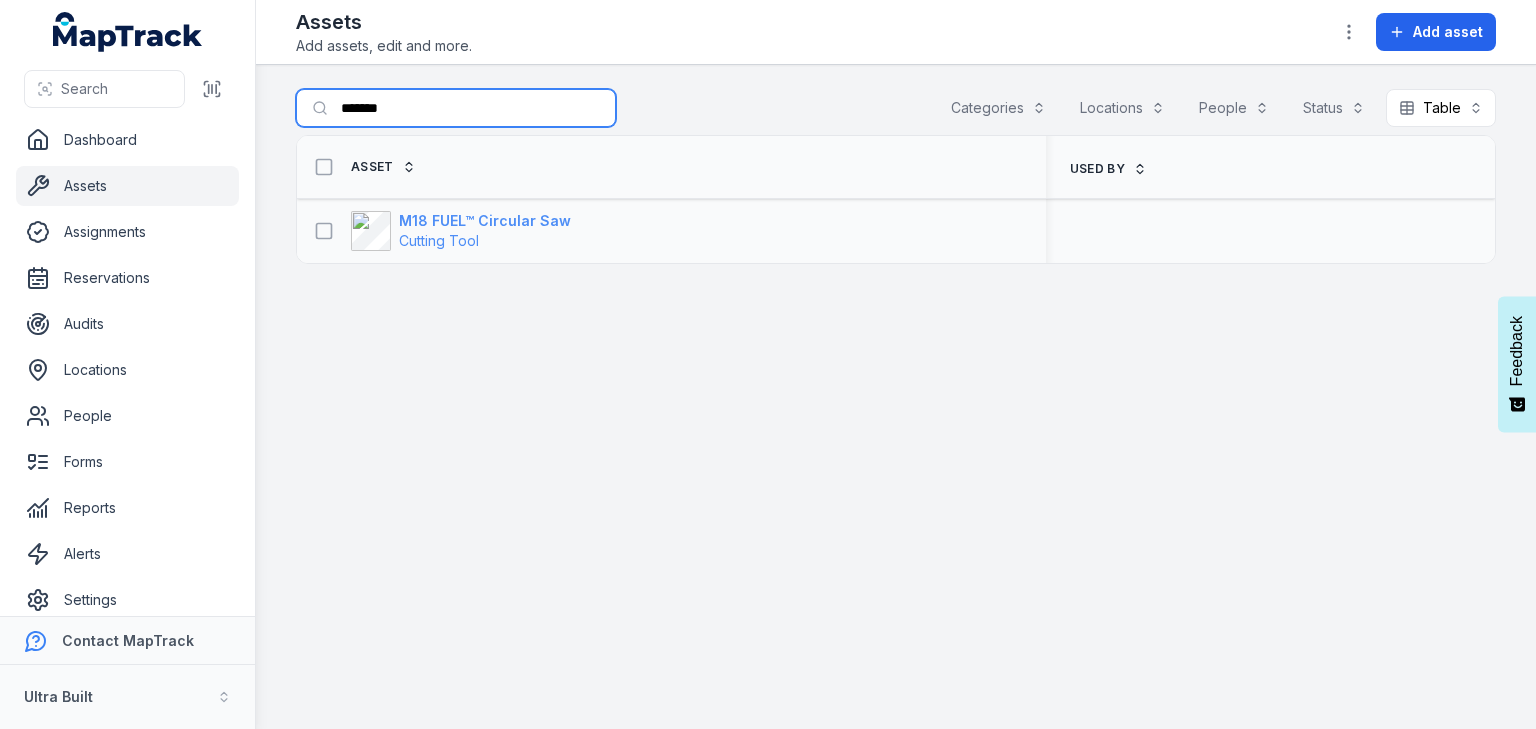 type on "*******" 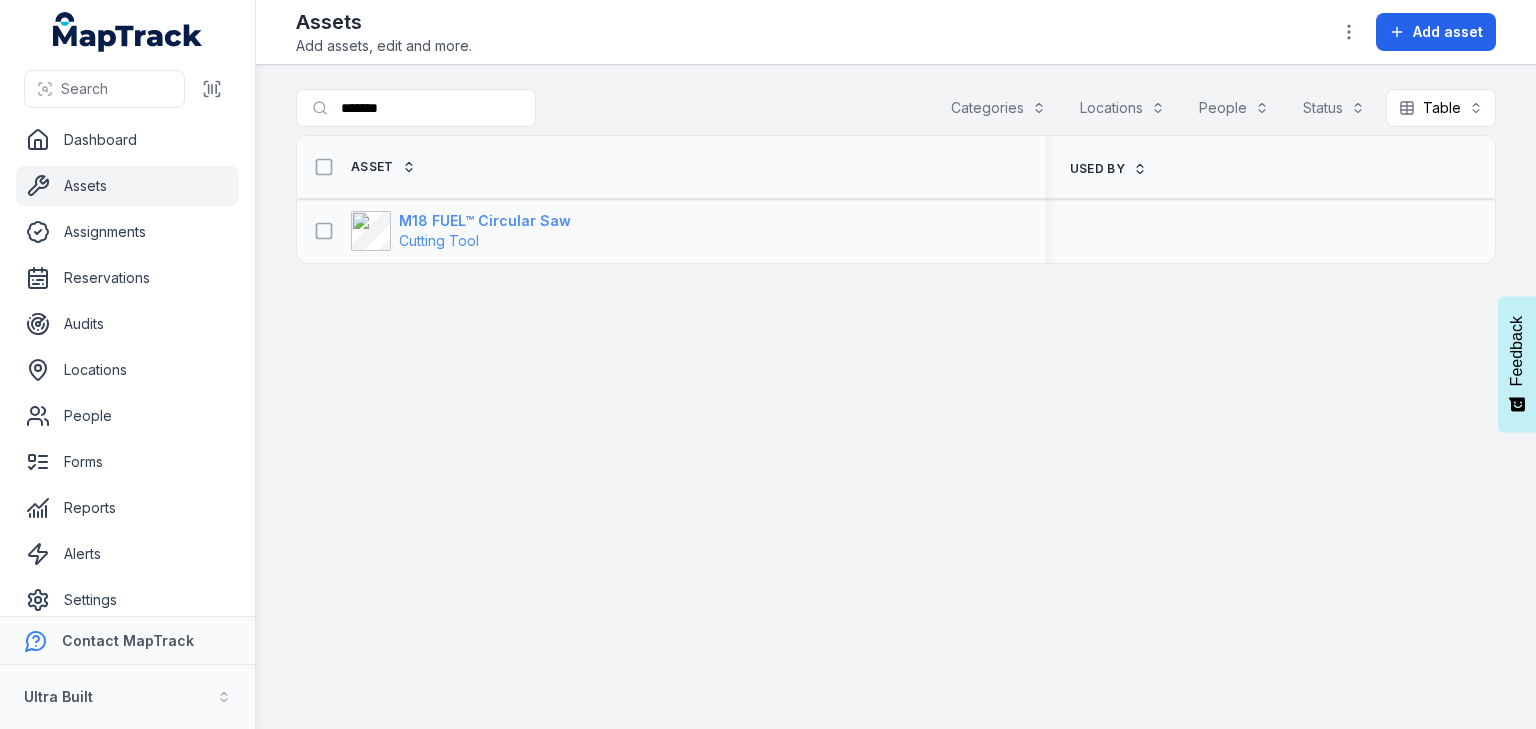 click on "M18 FUEL™ Circular Saw" at bounding box center [485, 221] 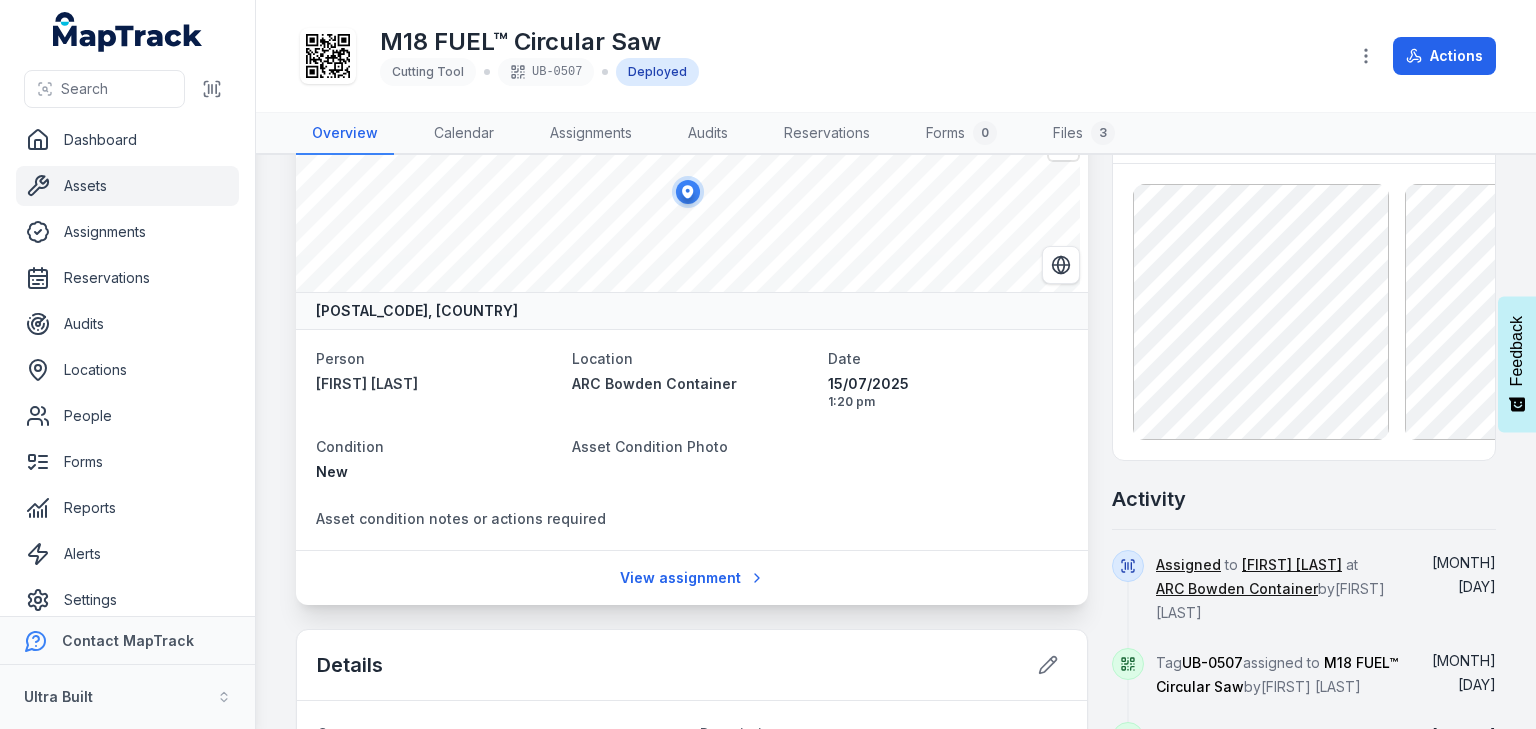 scroll, scrollTop: 0, scrollLeft: 0, axis: both 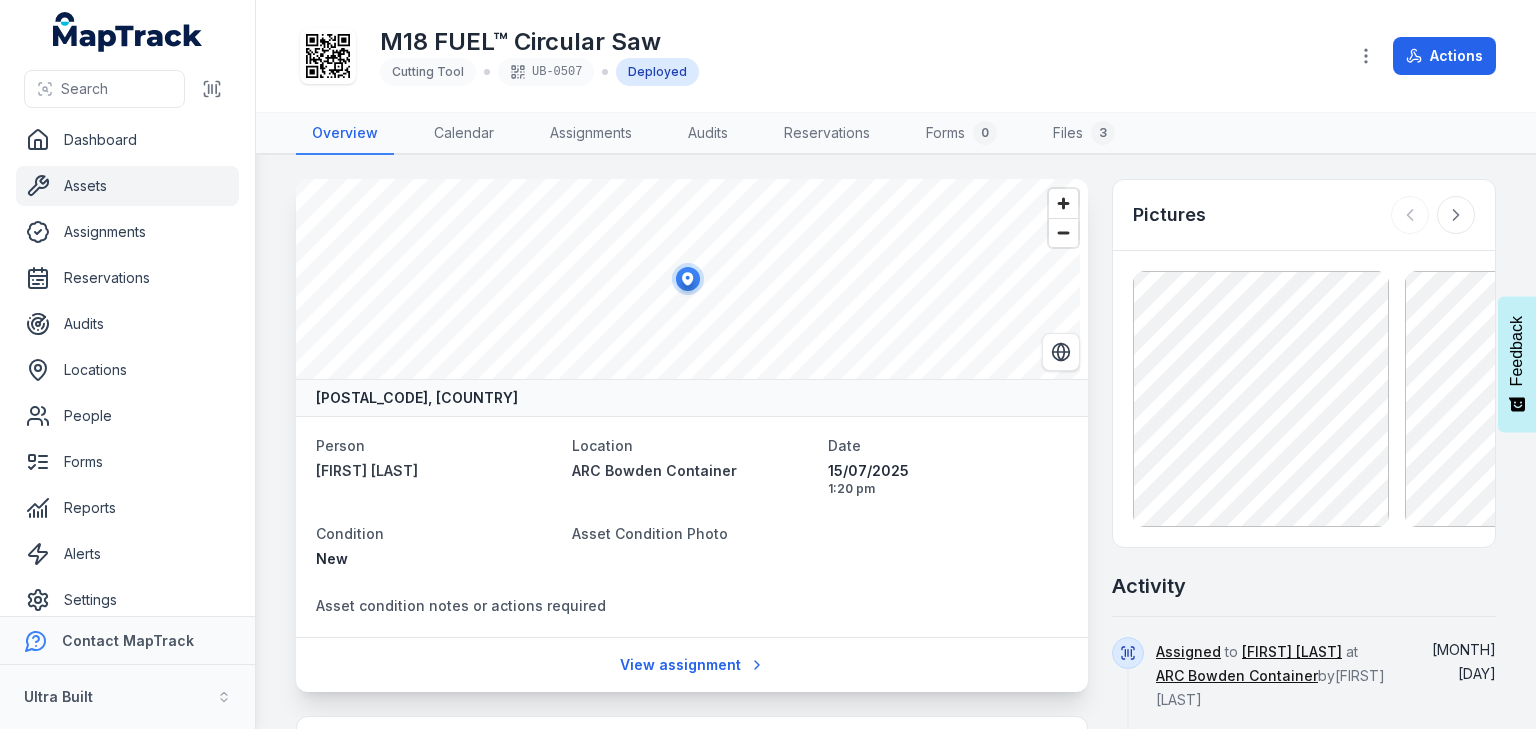click on "Assets" at bounding box center [127, 186] 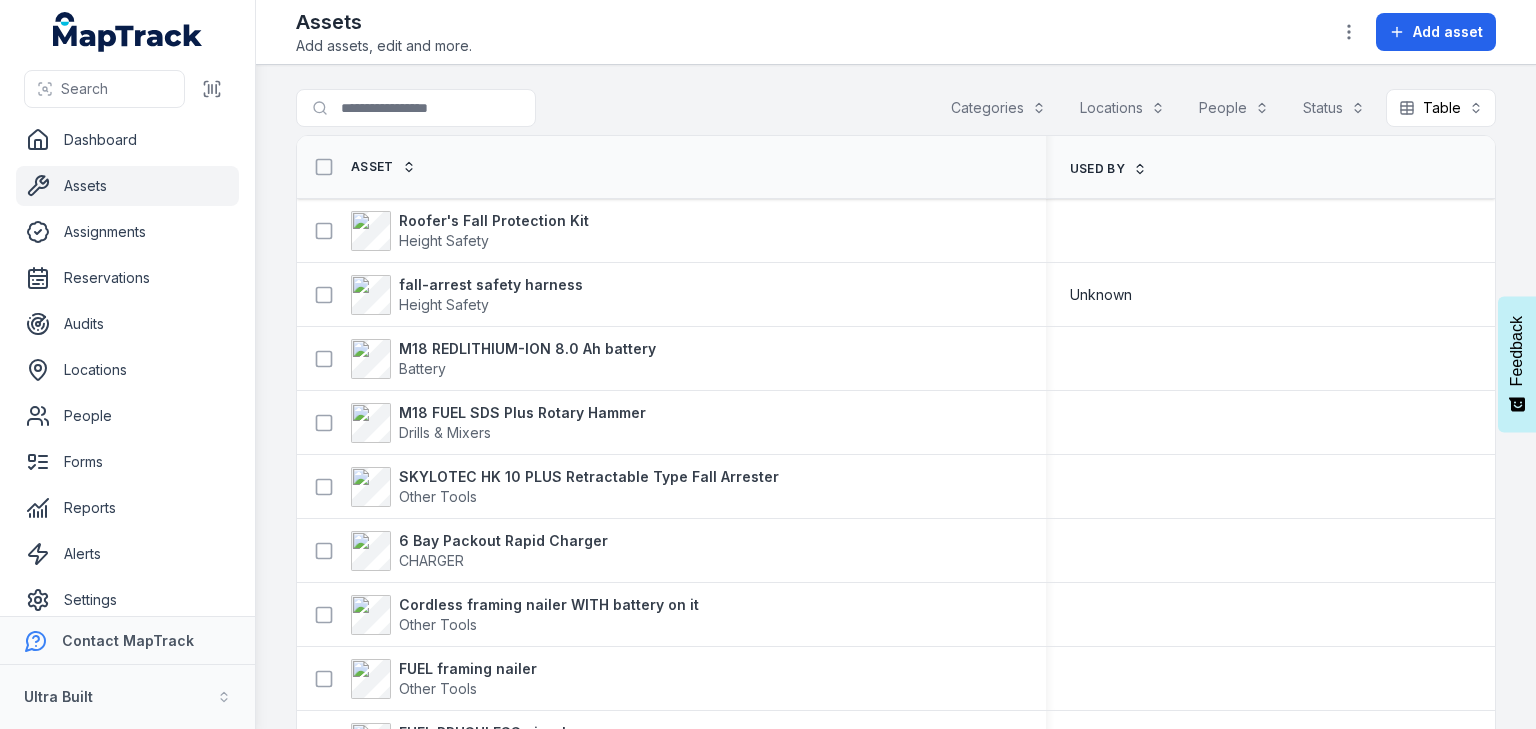 click on "Search for  assets" at bounding box center [416, 108] 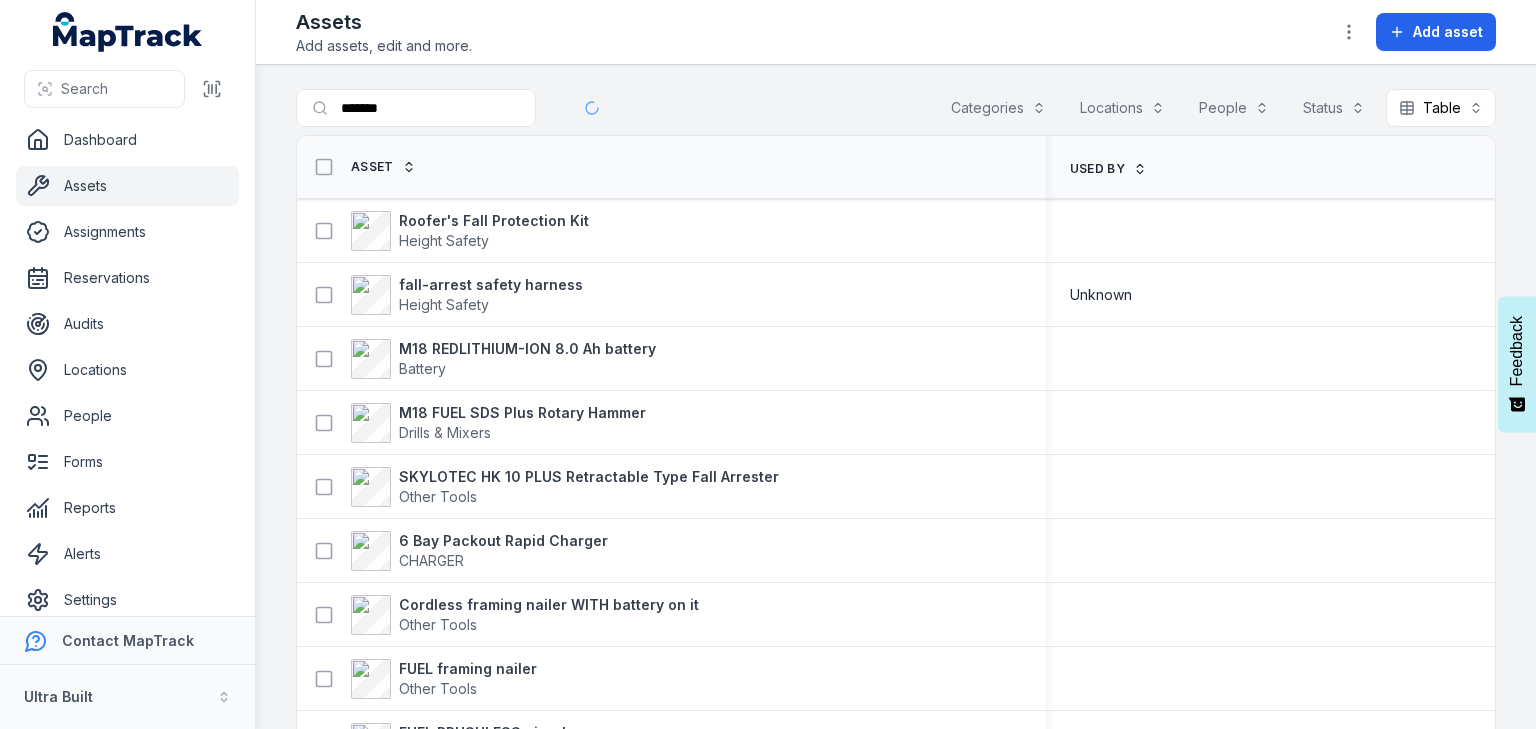drag, startPoint x: 380, startPoint y: 110, endPoint x: 424, endPoint y: 110, distance: 44 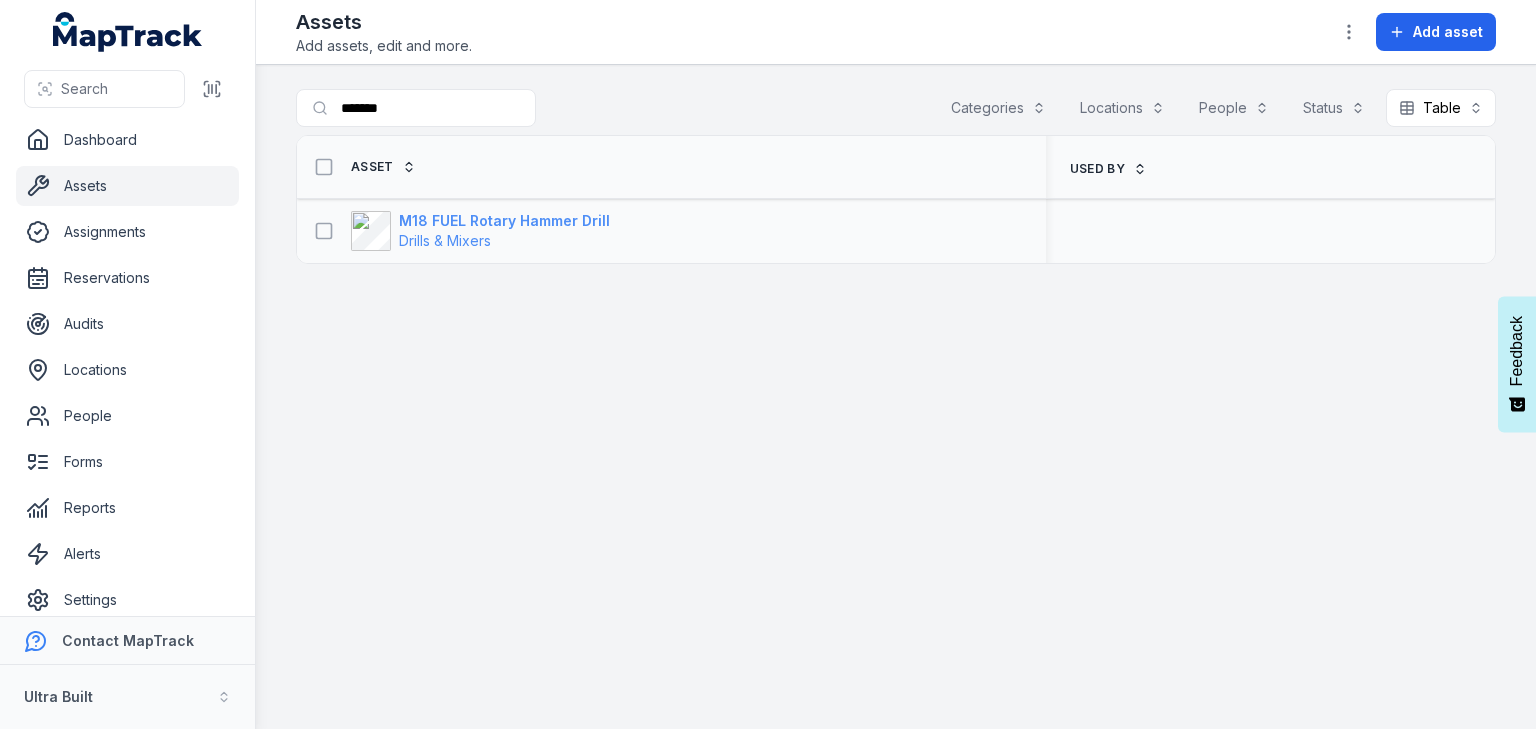 type on "*******" 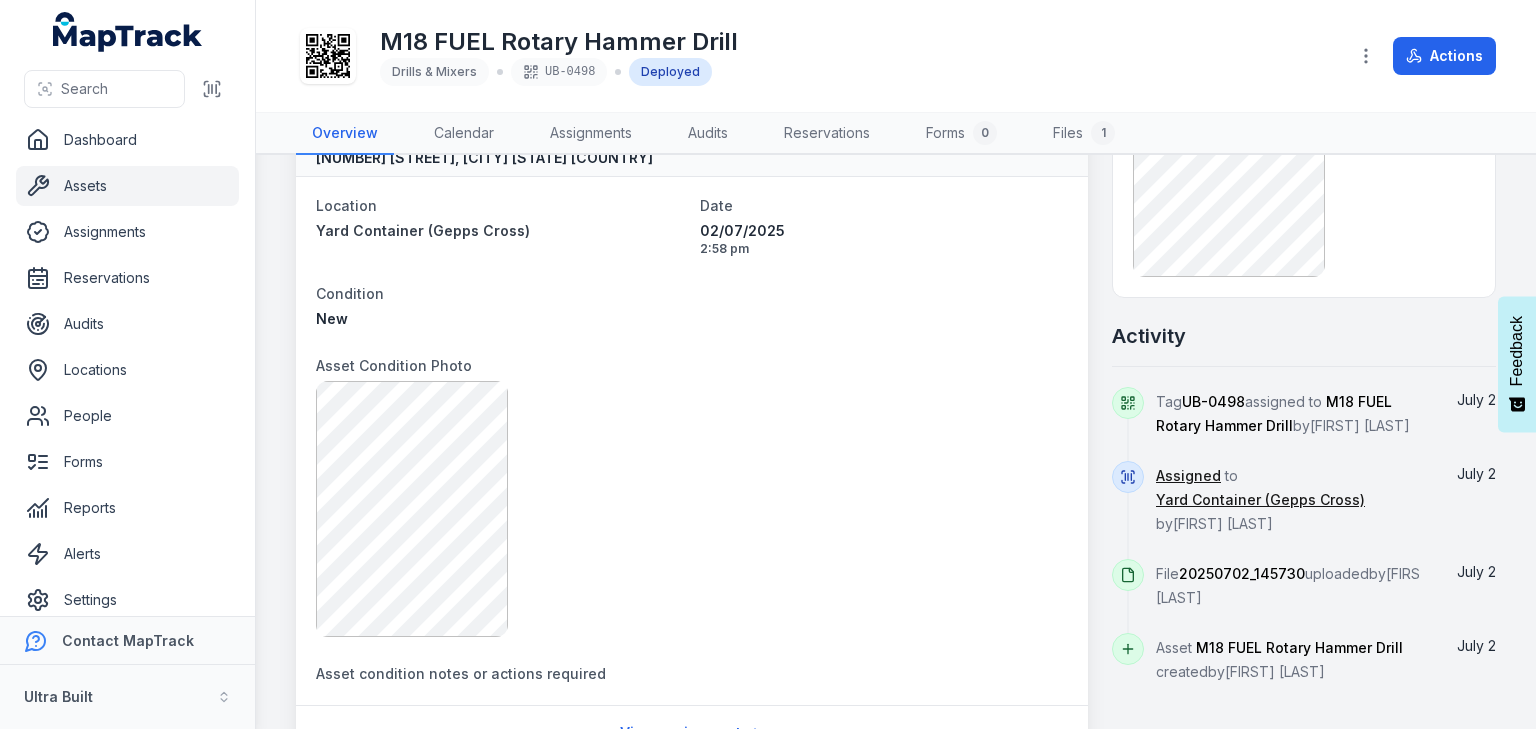 scroll, scrollTop: 0, scrollLeft: 0, axis: both 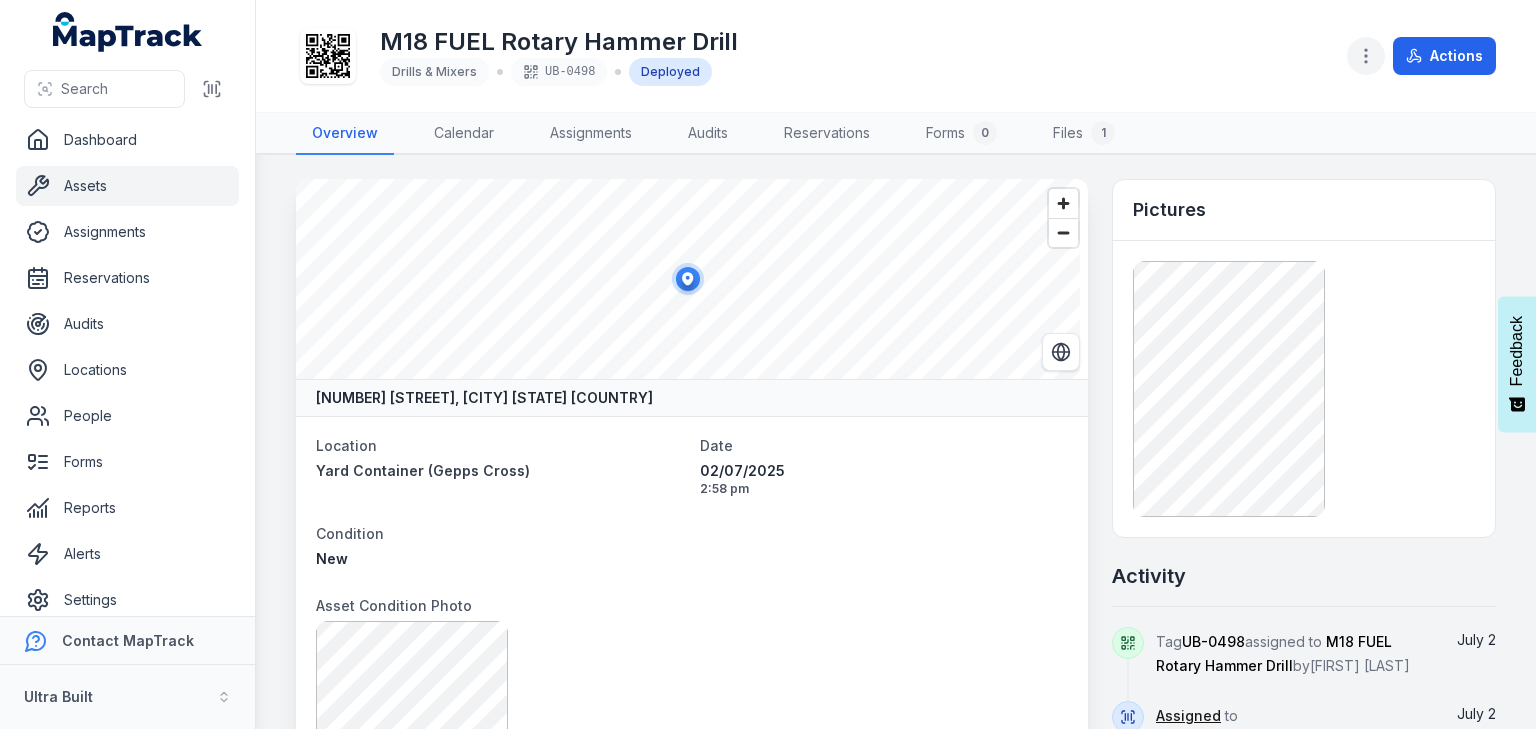 click 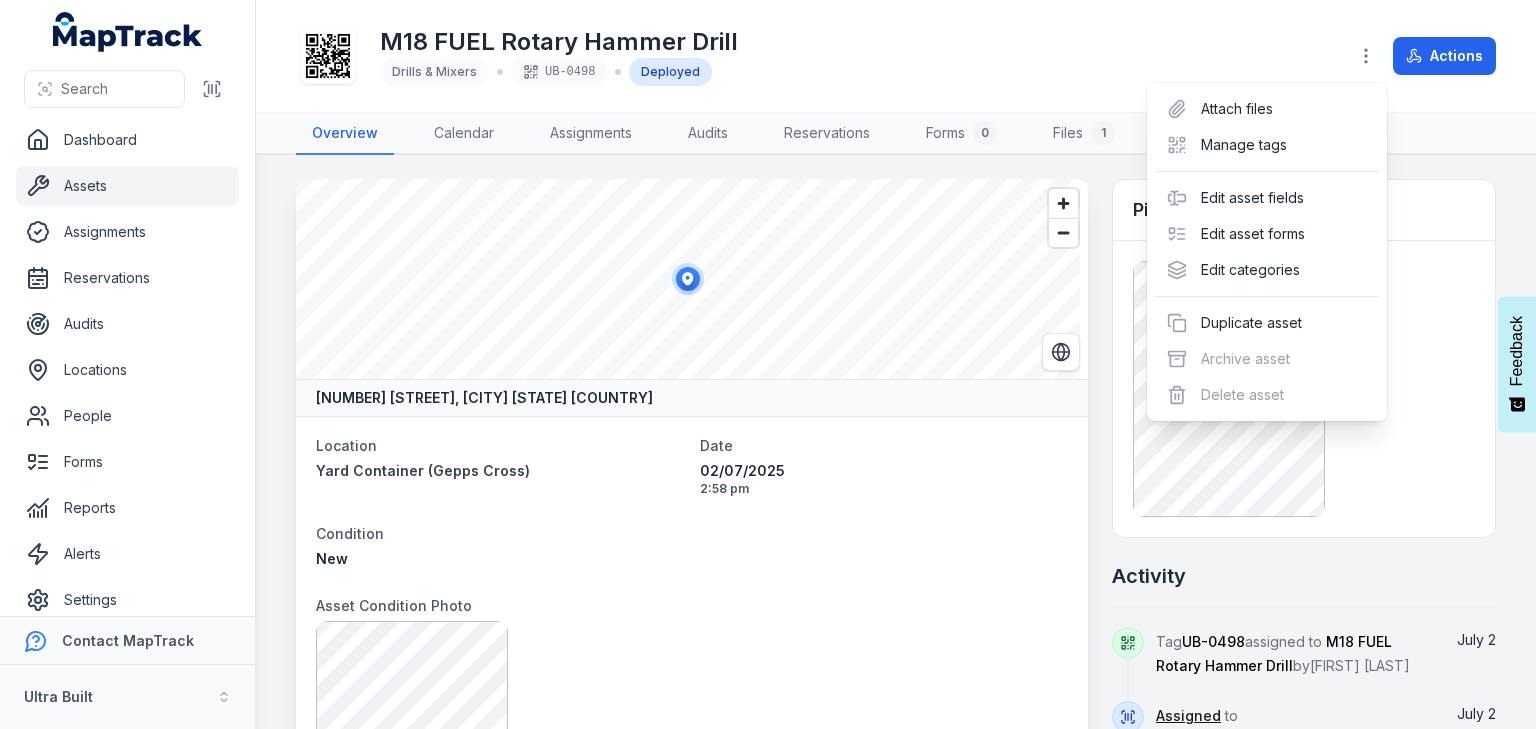 click on "Toggle Navigation M18 FUEL Rotary Hammer Drill Drills & Mixers UB-0498 Deployed Actions Overview Calendar Assignments Audits Reservations Forms 0 Files 1 [NUMBER] [STREET], [CITY] [STATE] [COUNTRY] Location Yard Container (Gepps Cross) Date [DATE] [TIME] Condition New Asset Condition Photo Asset condition notes or actions required View assignment Details Category Drills & Mixers Description M18 FUEL Rotary Hammer Drill USED BY Model M18 FHP Serial Number 2732 20 000458 D2025 Corded (Y/N) No LAST TEST TAG DATE TEST TAG DUE DATE OF PURCHASE [DATE] REPAIR INFO COMMENTS Brand / Make / Manufacturer Milwaukee Rego next calibration due date last calibration date User Guide Manuals Service and Calibration Documents CONDITION Brand New Warranty End Date Invoice / PO Notes Add a note... Add note Pictures Activity Tag UB-0498 assigned to M18 FUEL Rotary Hammer Drill by [FIRST] [LAST] [DATE] Assigned to Yard Container (Gepps Cross) by [FIRST] [LAST] File 20250702_145730 by" at bounding box center (896, 364) 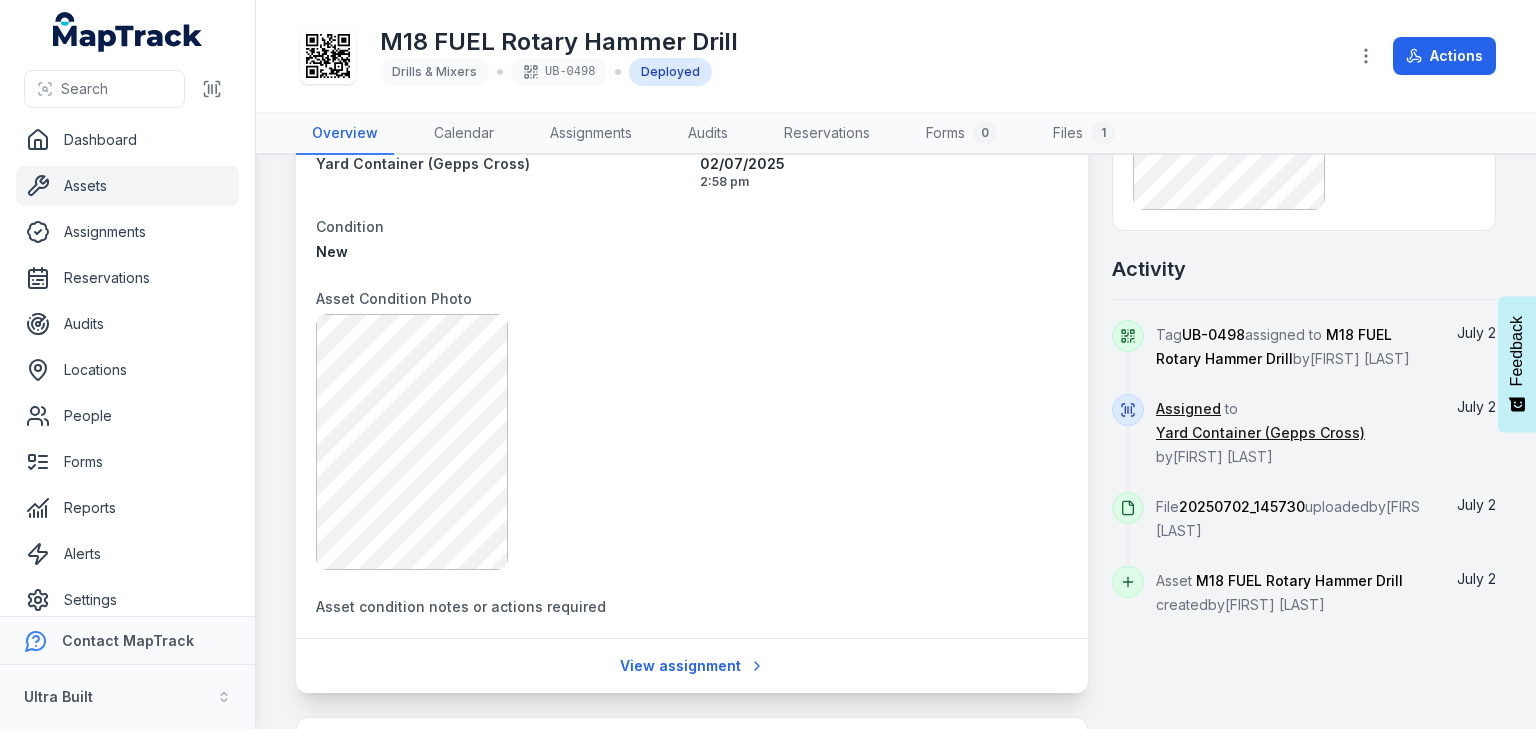 scroll, scrollTop: 160, scrollLeft: 0, axis: vertical 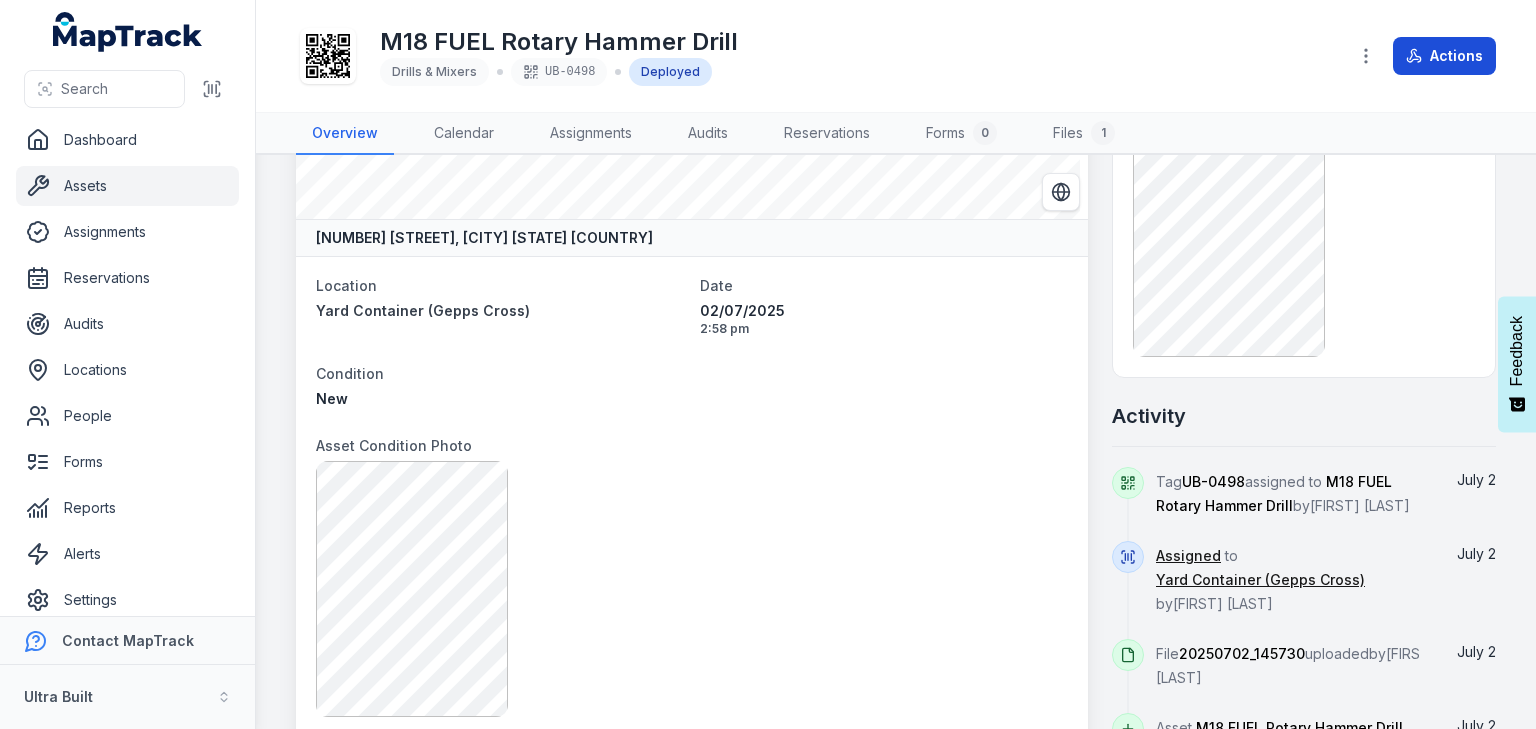 click on "Actions" at bounding box center [1444, 56] 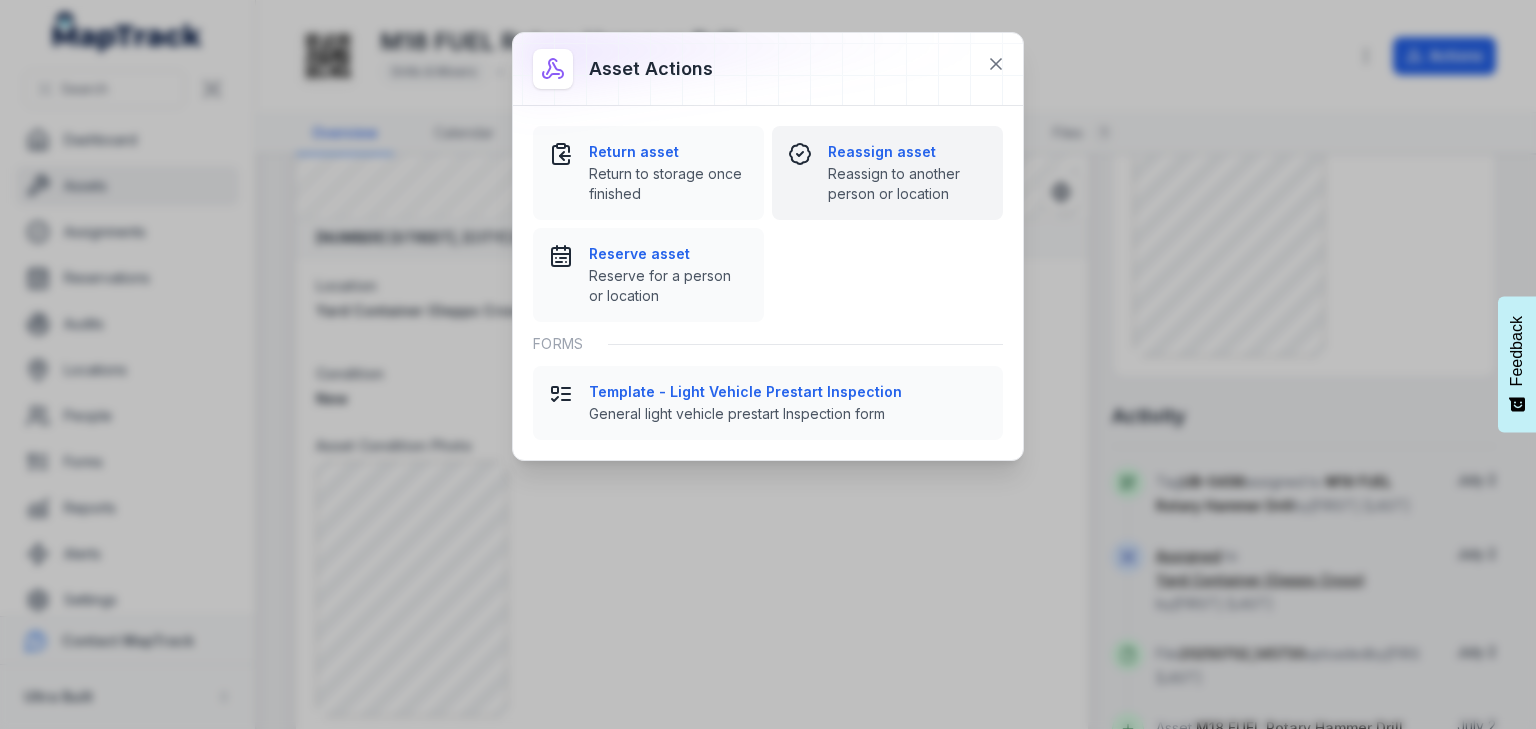 click on "Reassign asset" at bounding box center [907, 152] 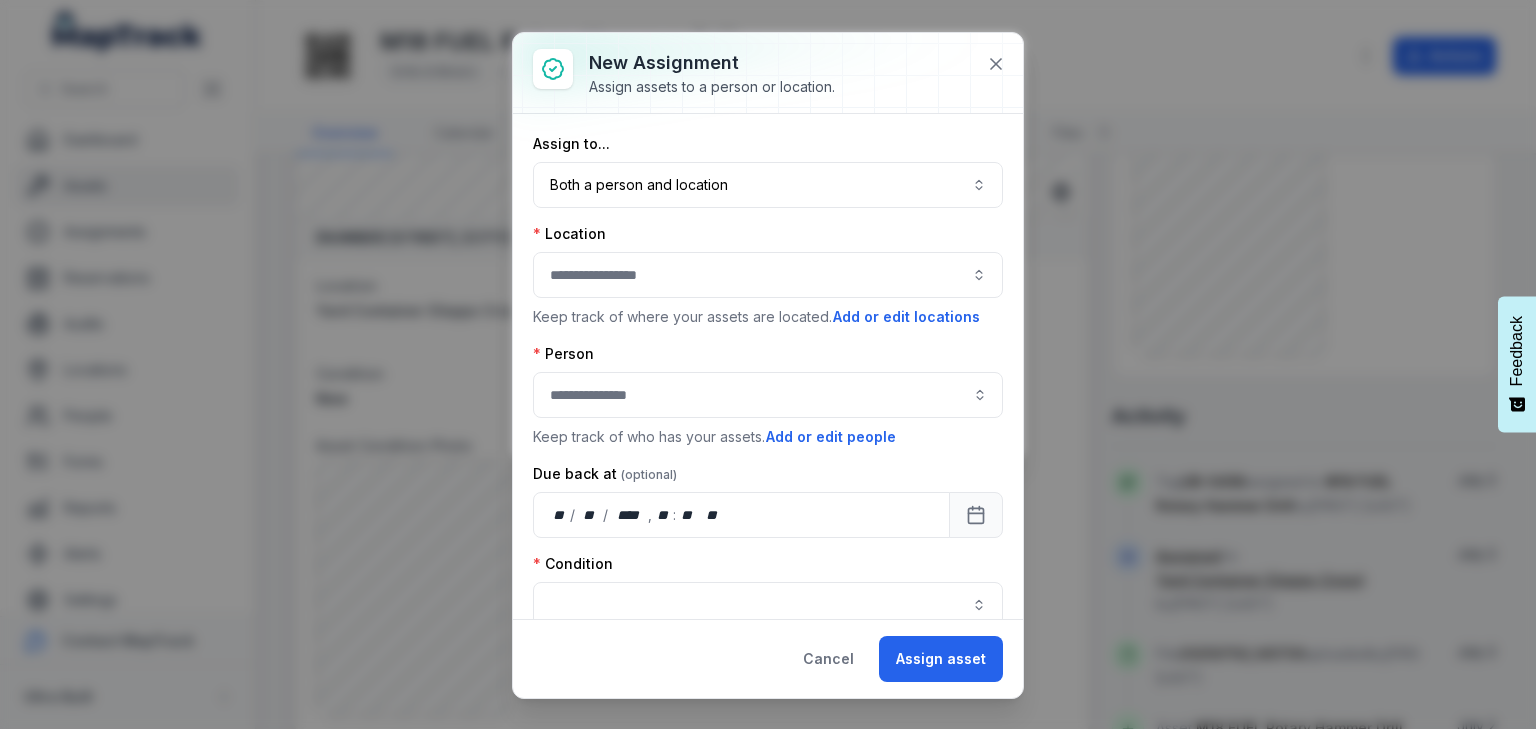 click at bounding box center [768, 275] 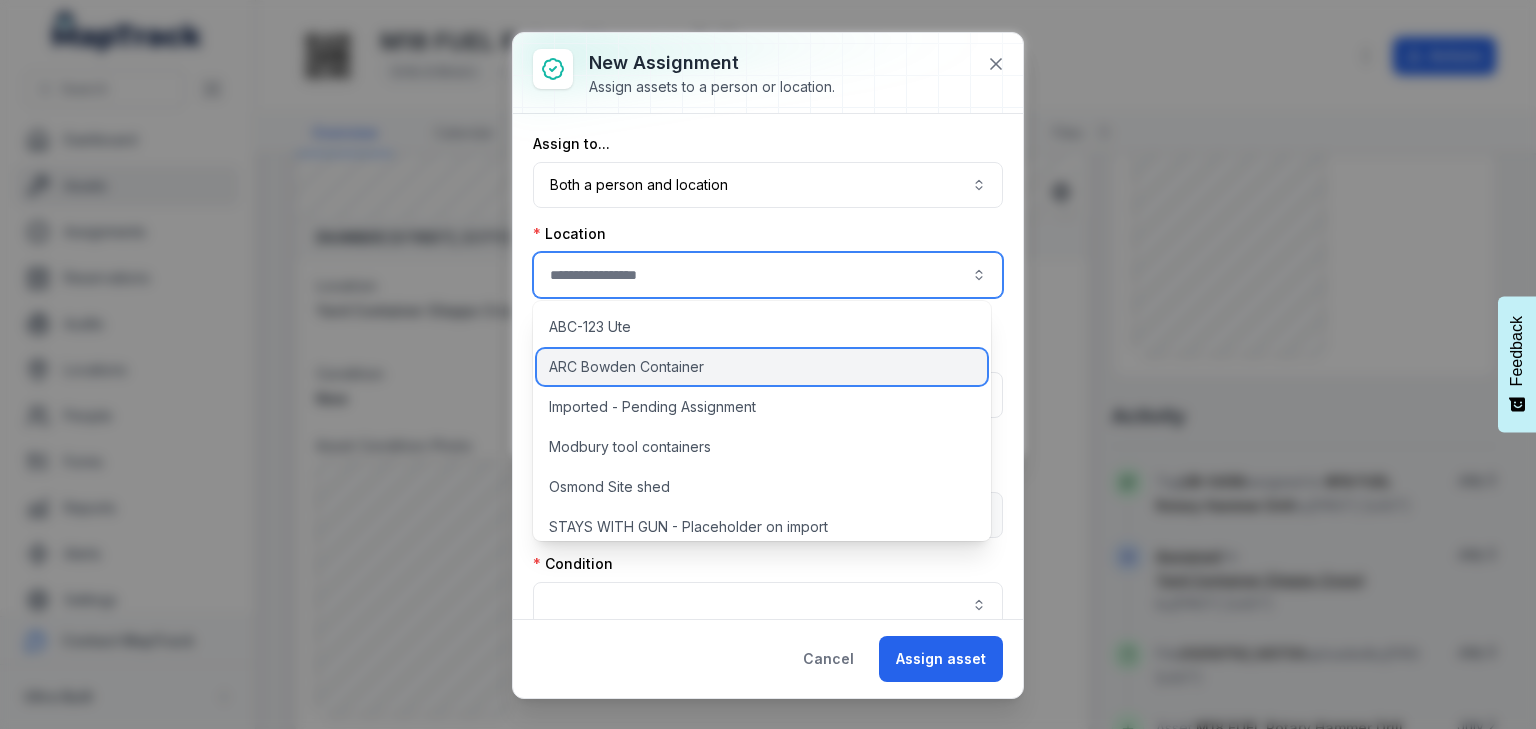 click on "ARC Bowden Container" at bounding box center (626, 367) 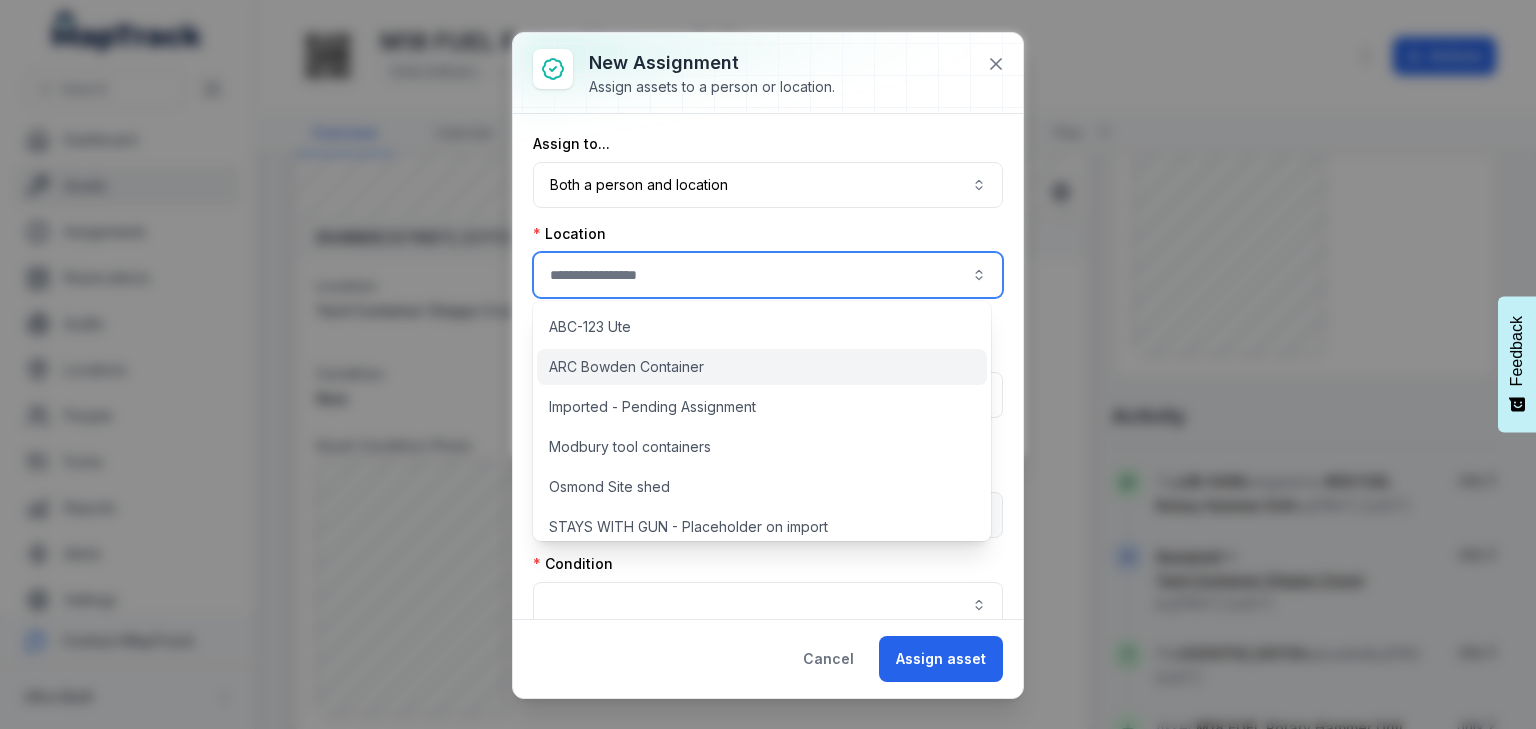 type on "**********" 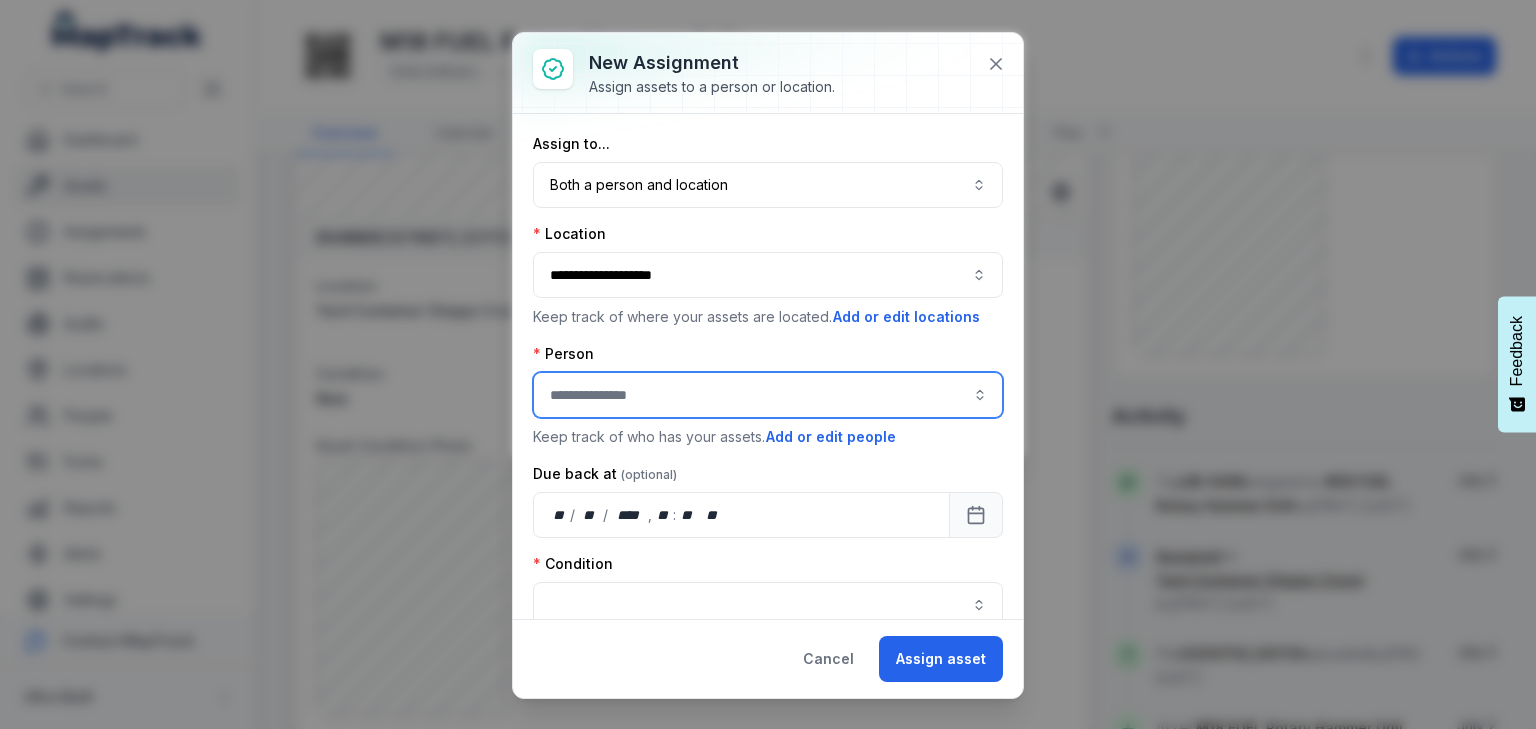 click at bounding box center (768, 395) 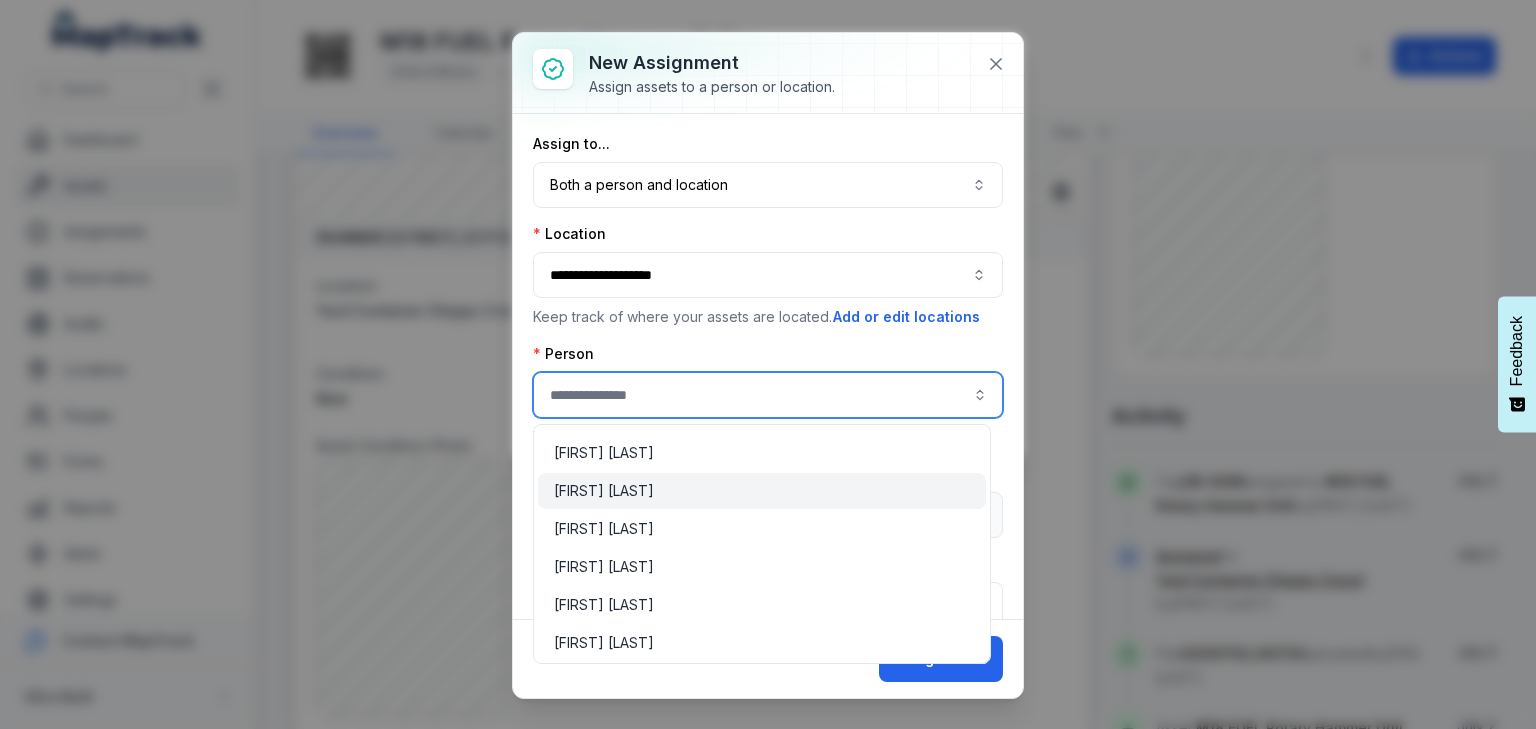 scroll, scrollTop: 320, scrollLeft: 0, axis: vertical 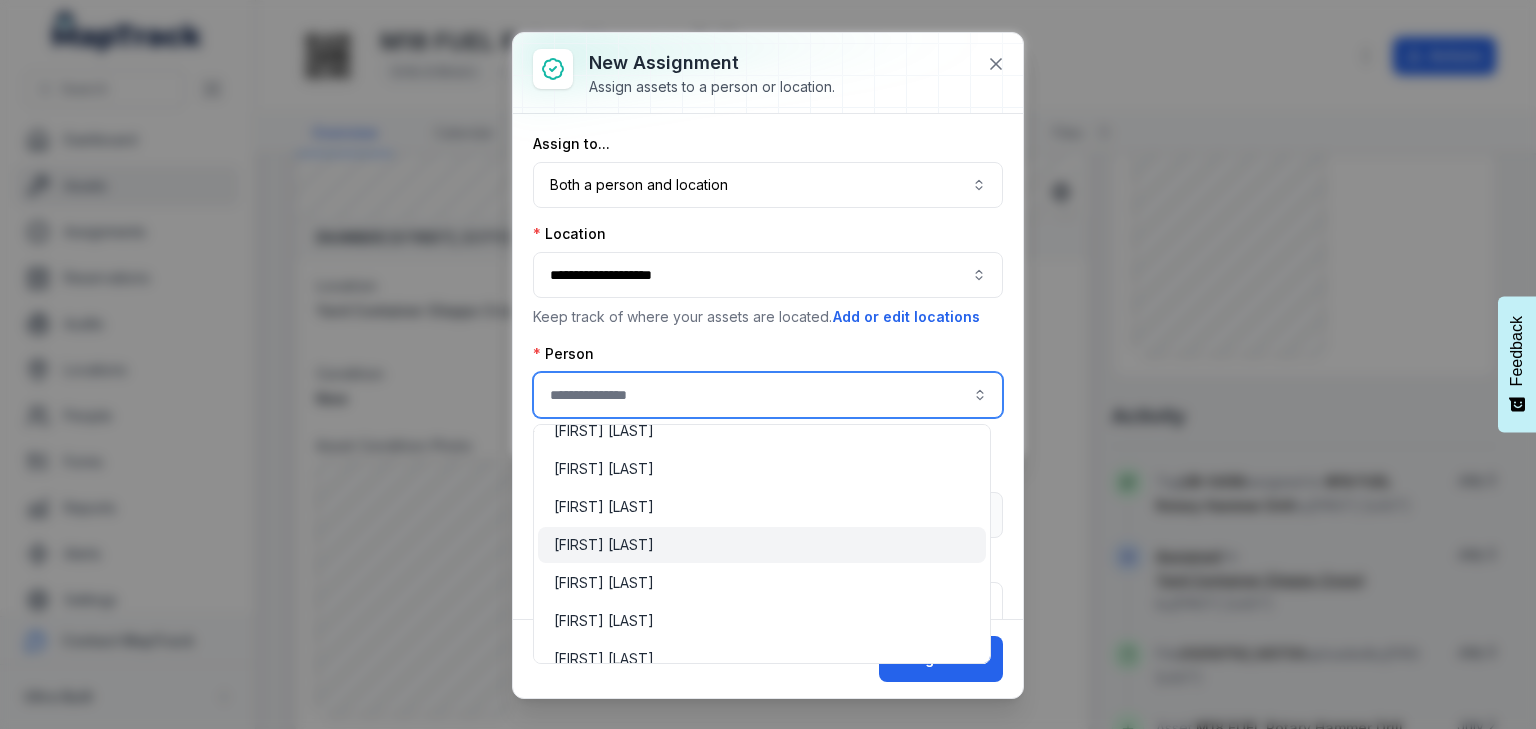 type on "**********" 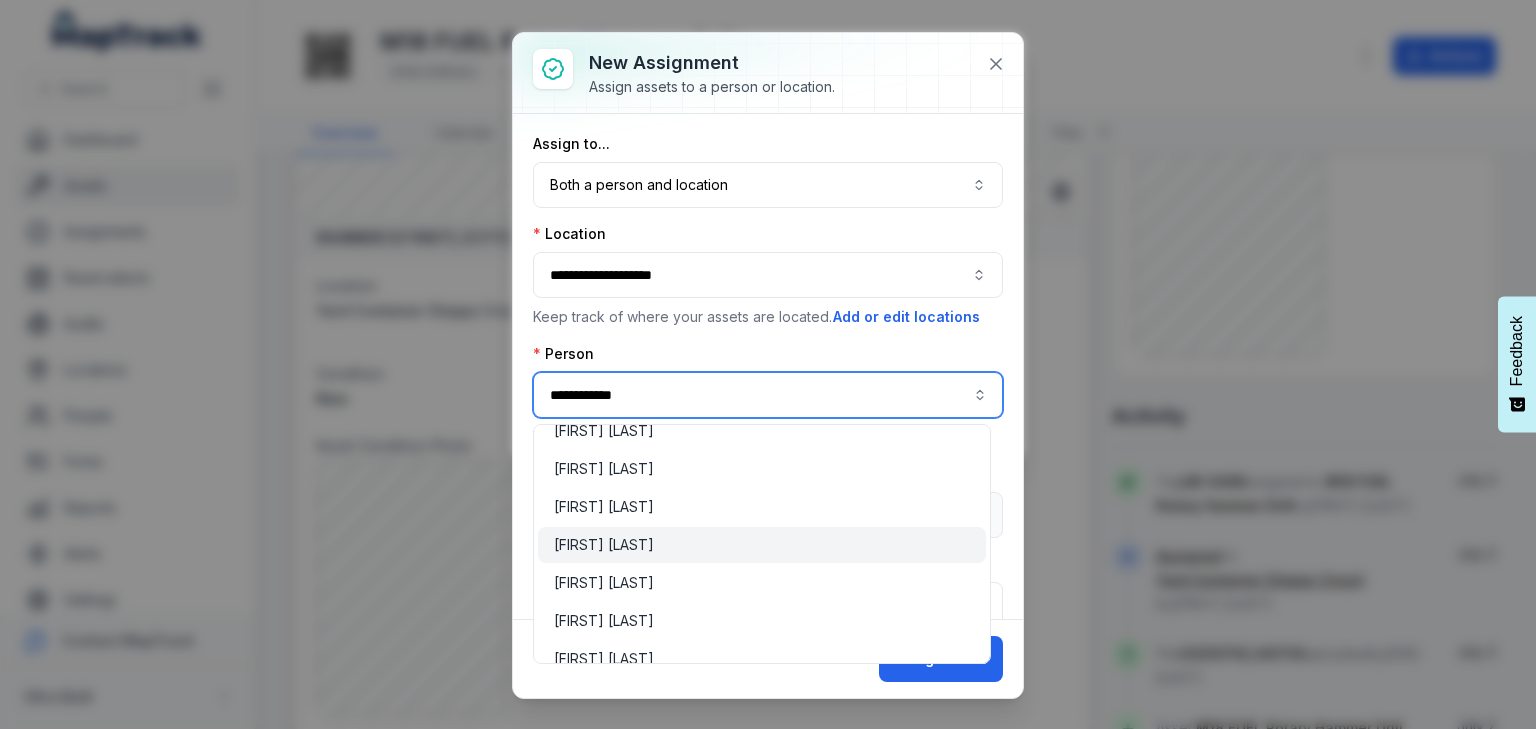 click on "[FIRST] [LAST]" at bounding box center (604, 545) 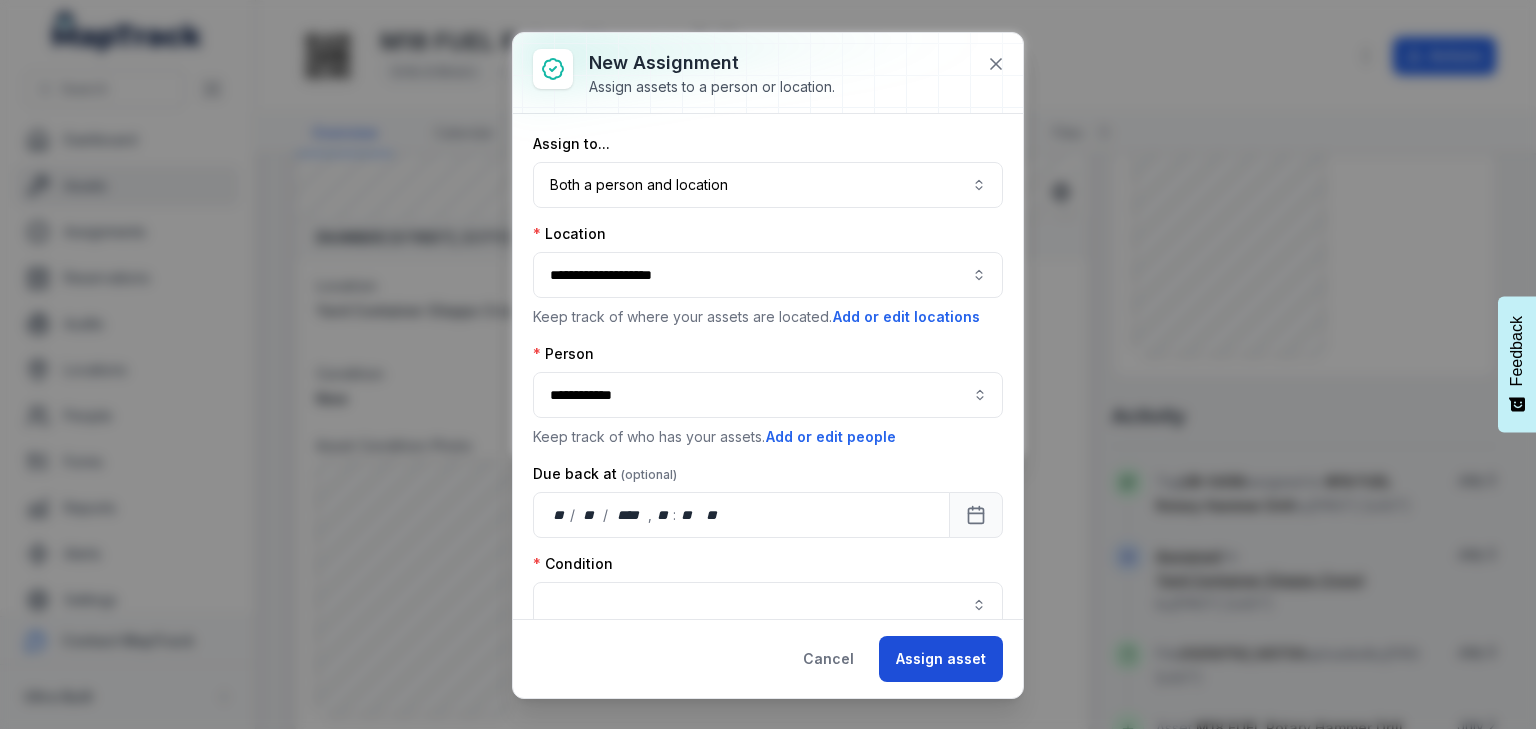 click on "Assign asset" at bounding box center (941, 659) 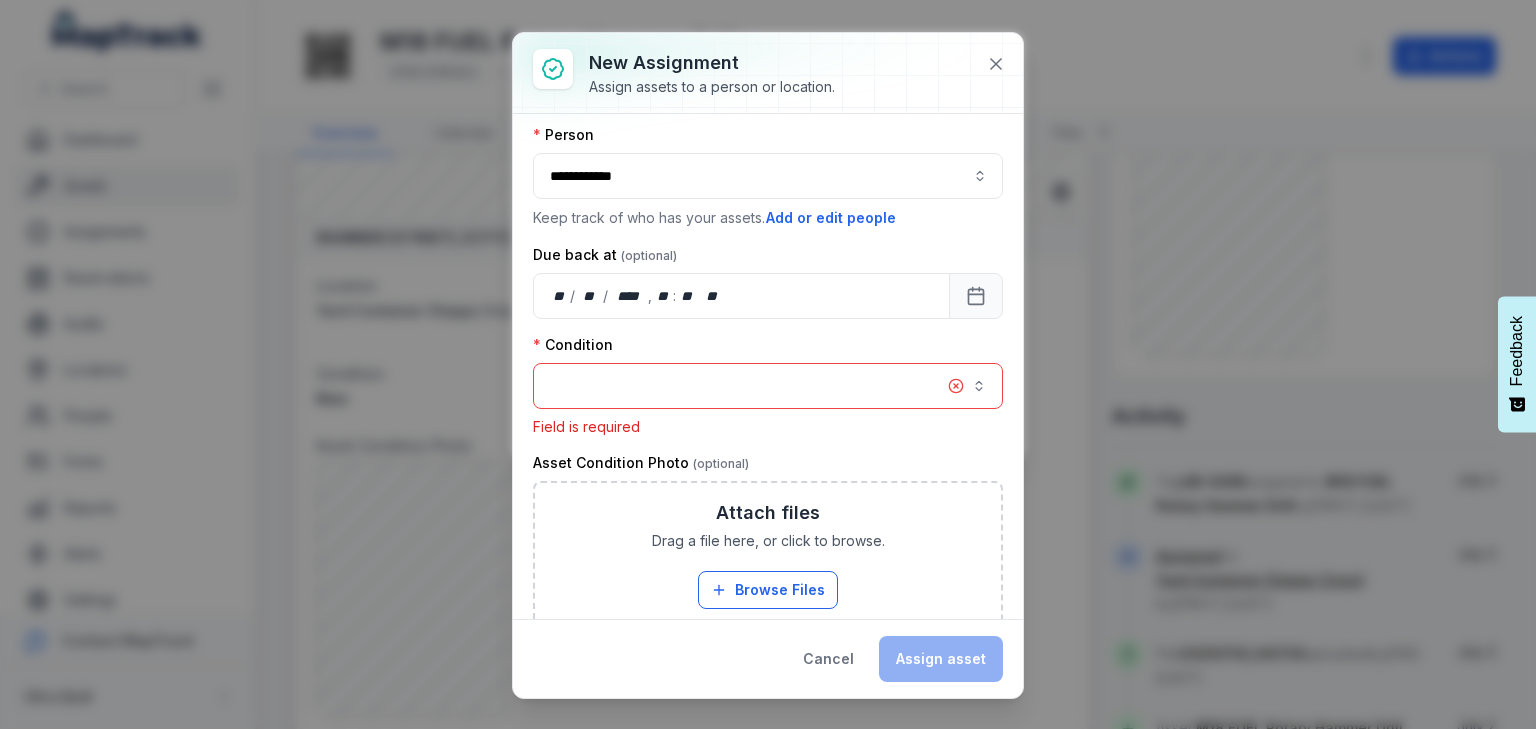 scroll, scrollTop: 236, scrollLeft: 0, axis: vertical 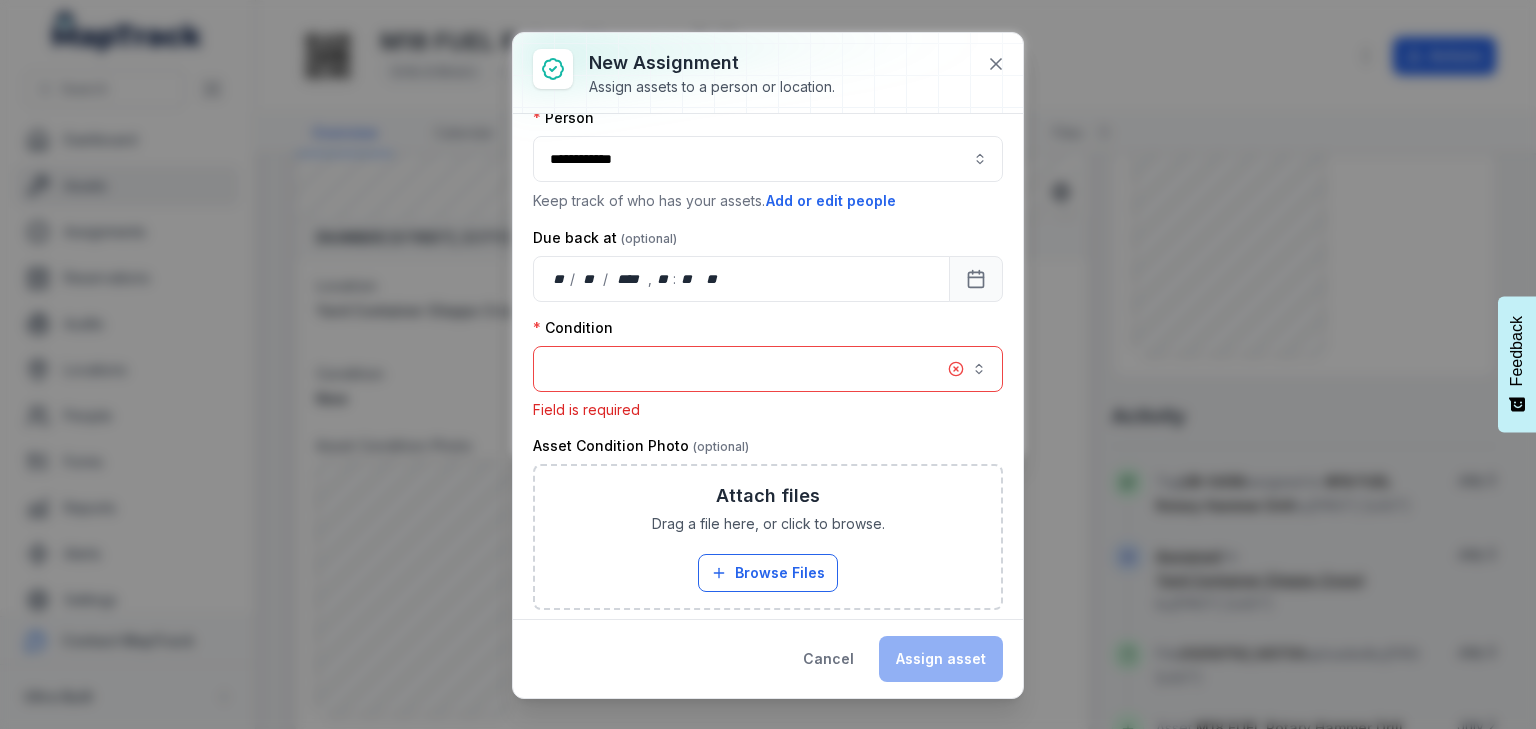 click at bounding box center [768, 369] 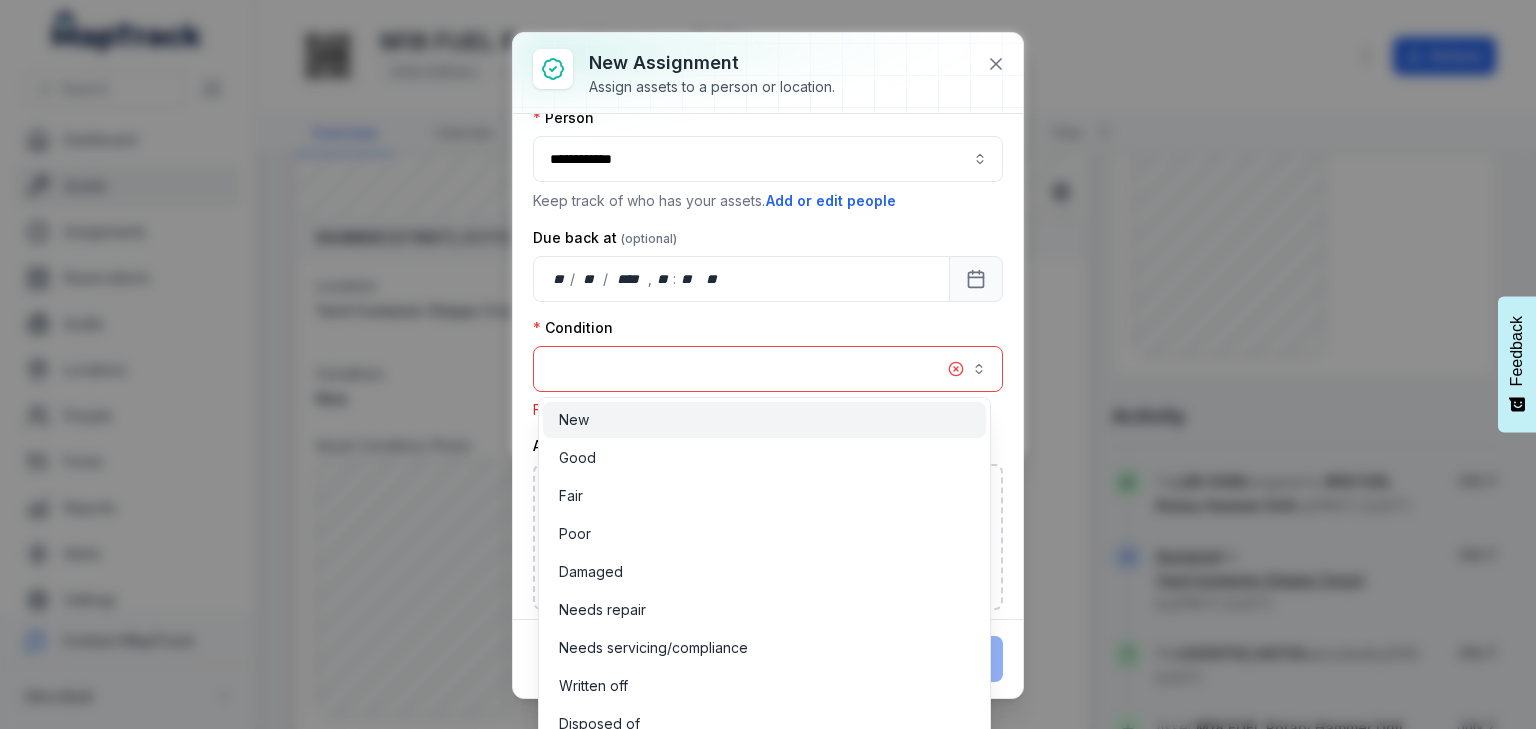 click on "New" at bounding box center [764, 420] 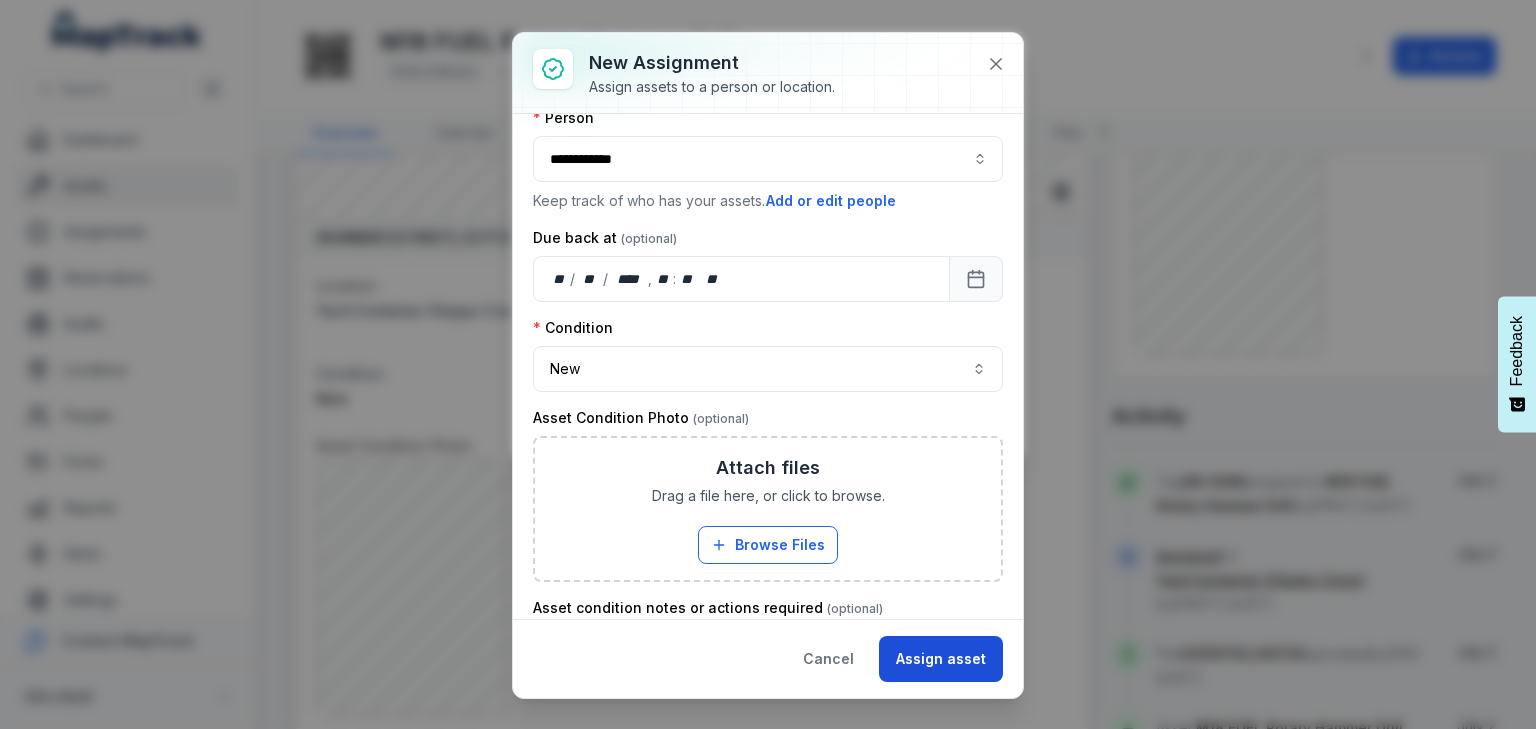 click on "Assign asset" at bounding box center (941, 659) 